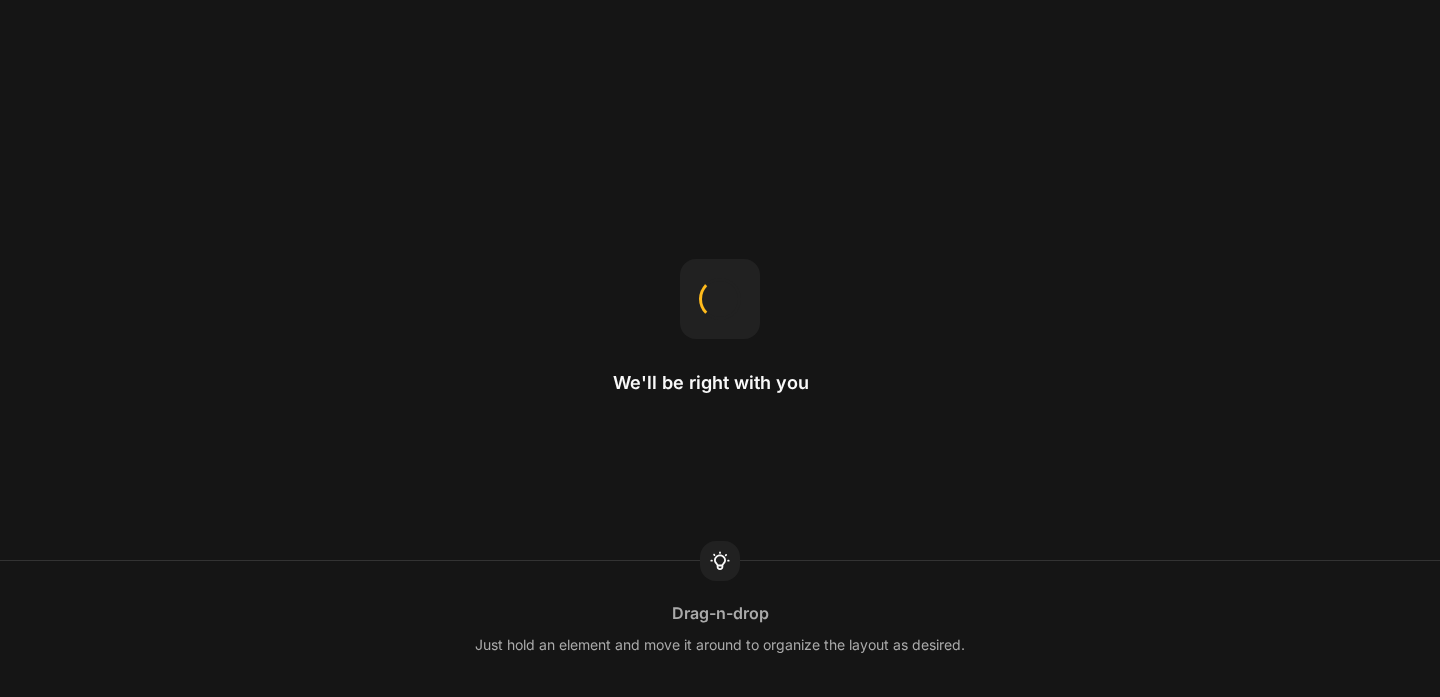 scroll, scrollTop: 0, scrollLeft: 0, axis: both 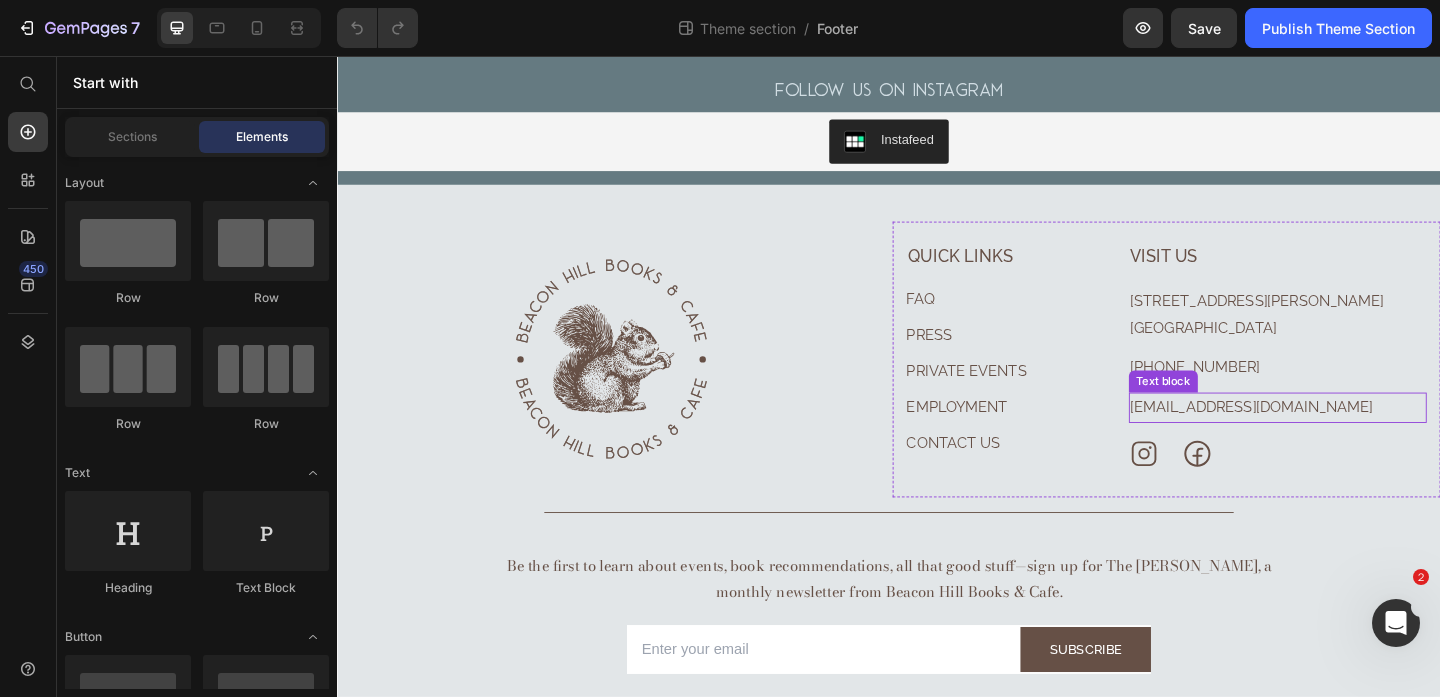click on "[EMAIL_ADDRESS][DOMAIN_NAME]" at bounding box center (1360, 438) 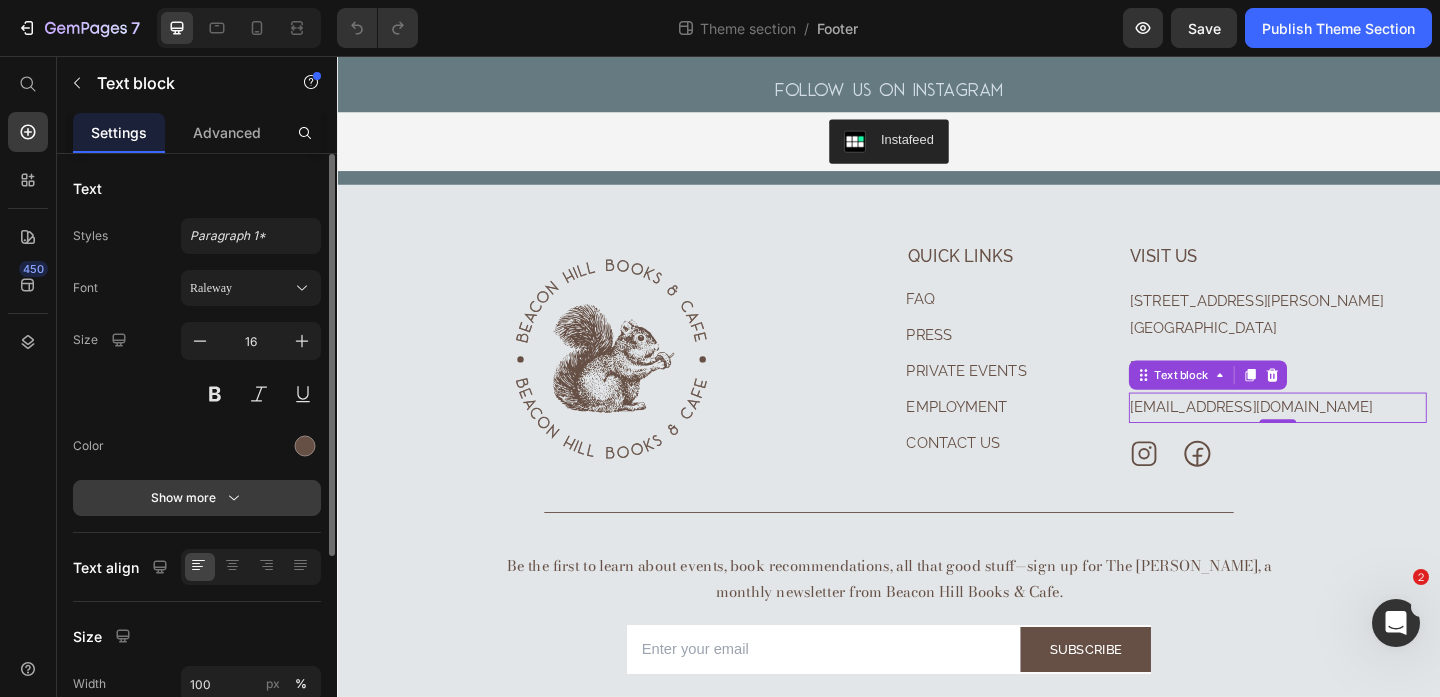 click 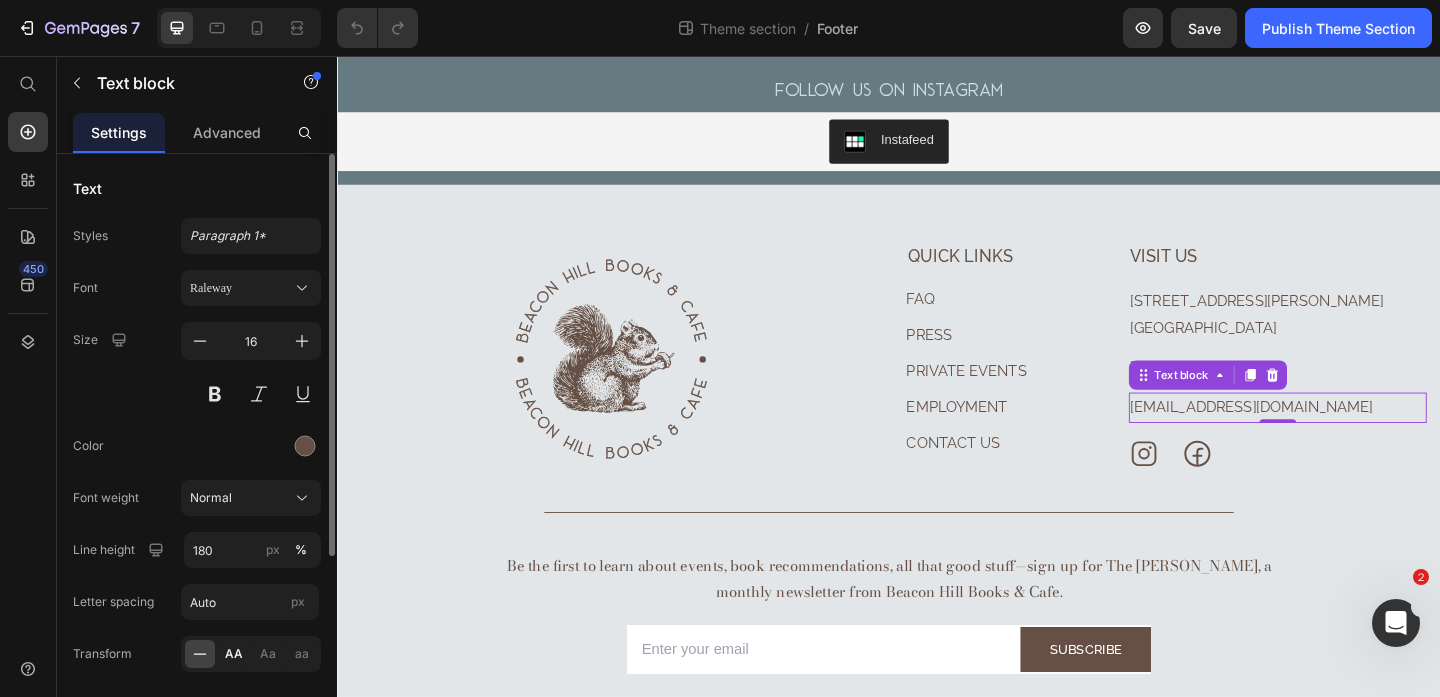 click on "AA" 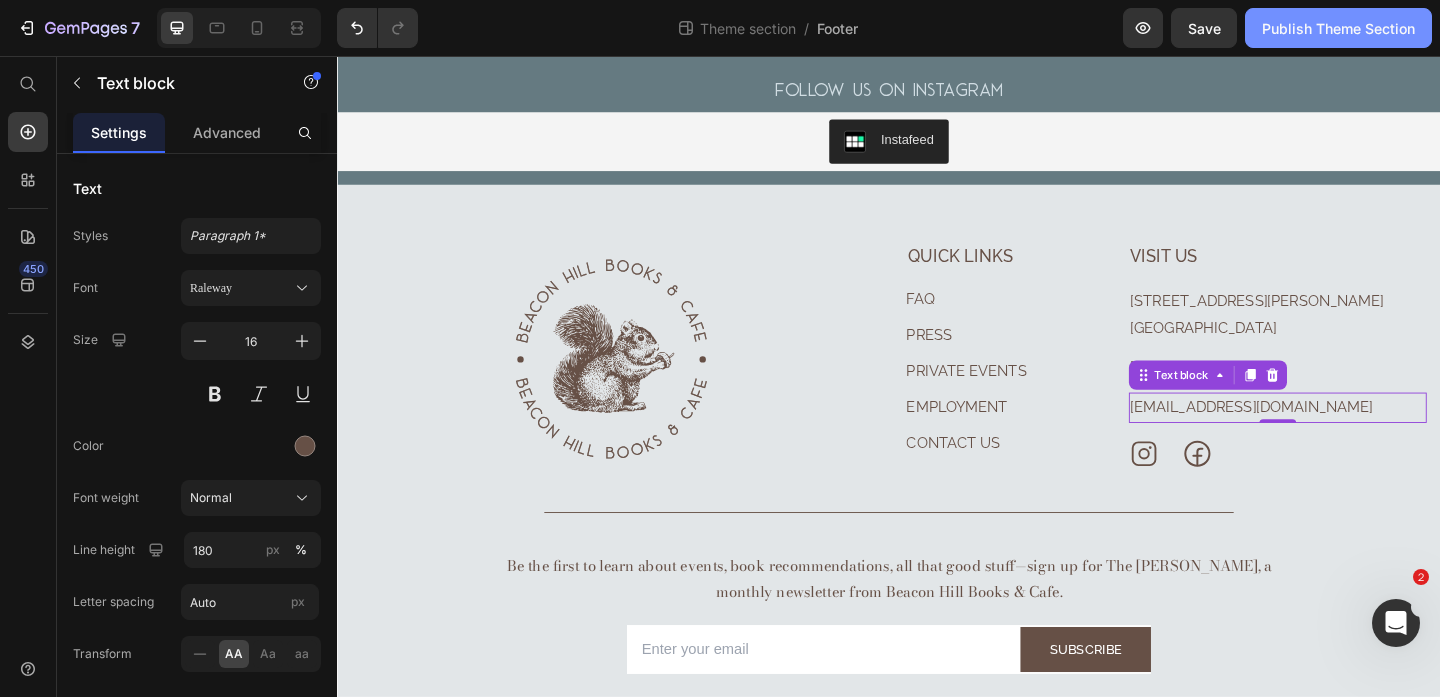 click on "Publish Theme Section" at bounding box center [1338, 28] 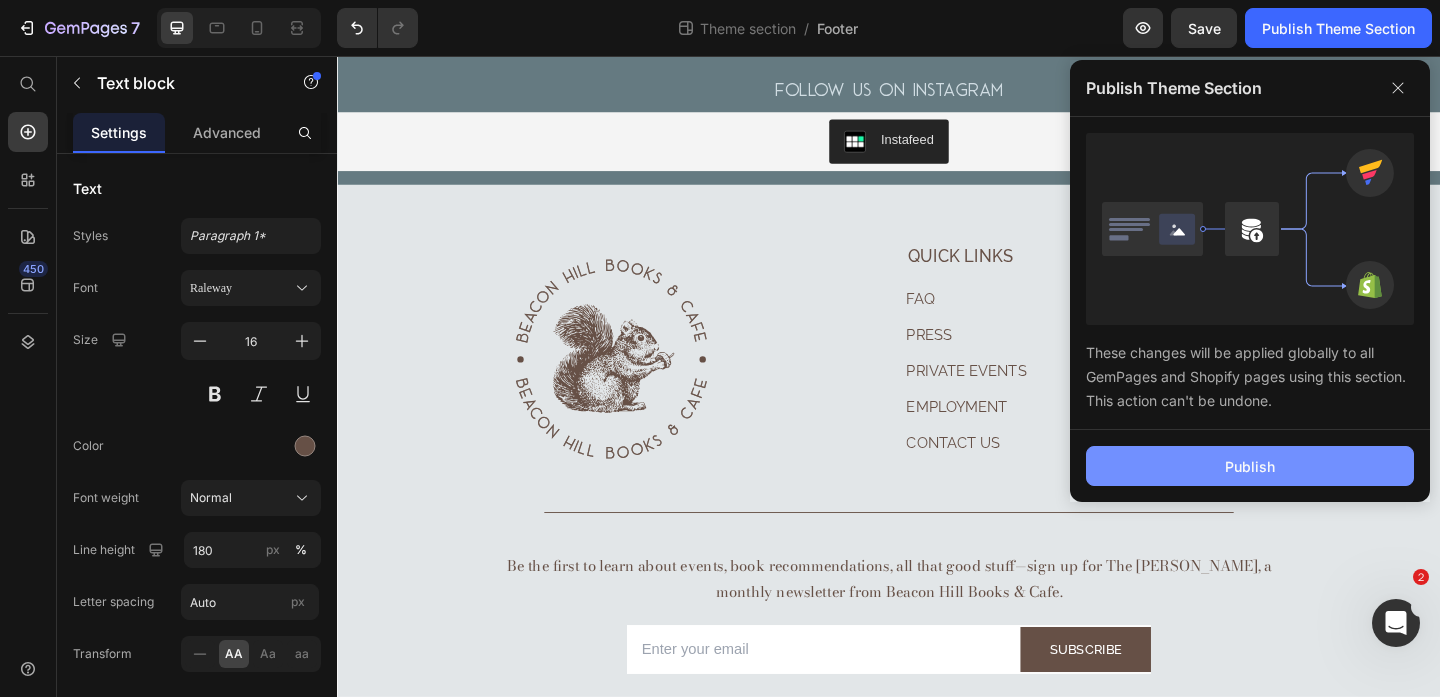 click on "Publish" 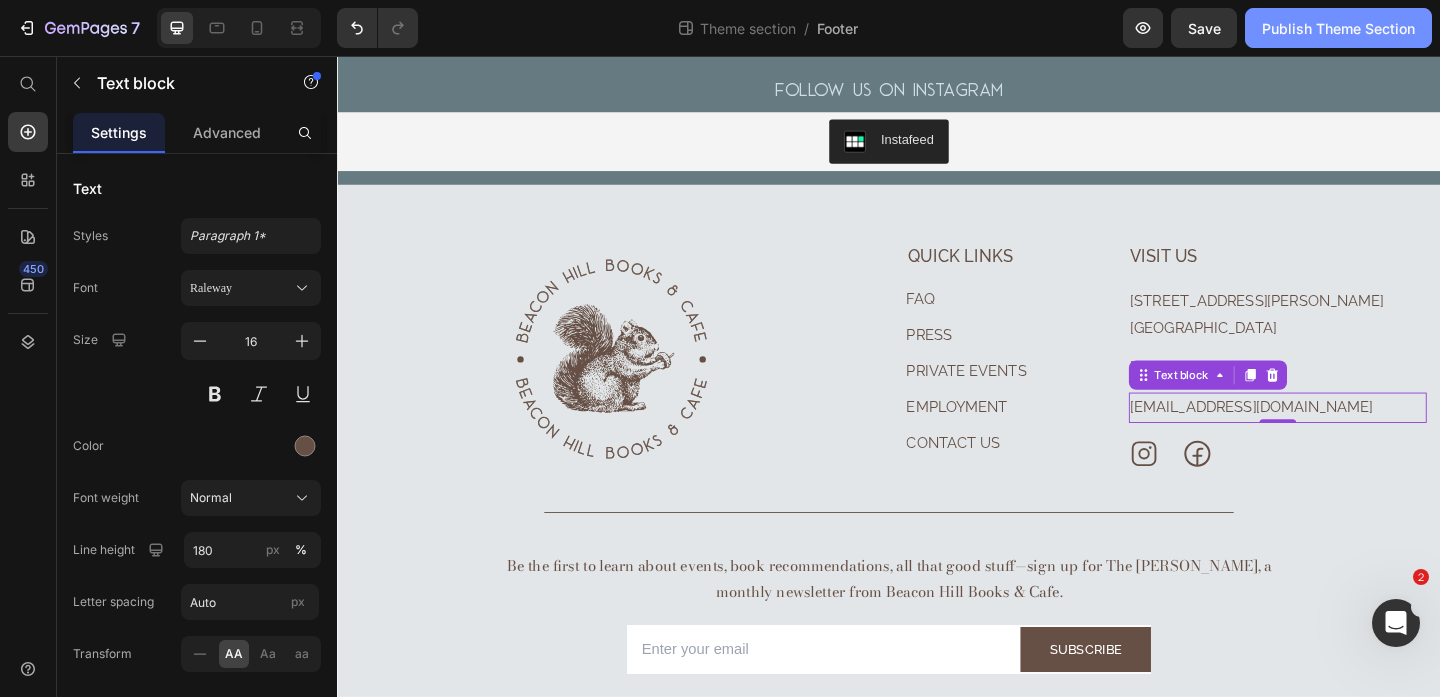 click on "Publish Theme Section" 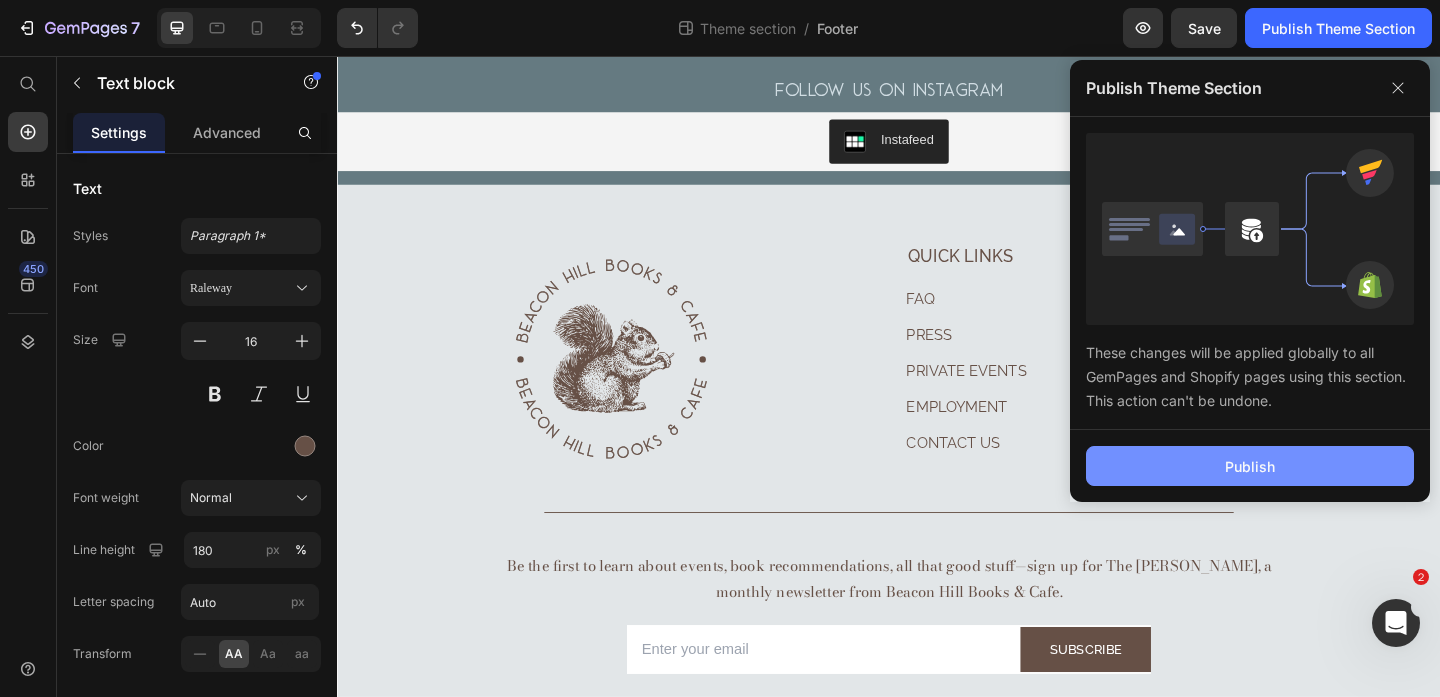 click on "Publish" at bounding box center (1250, 466) 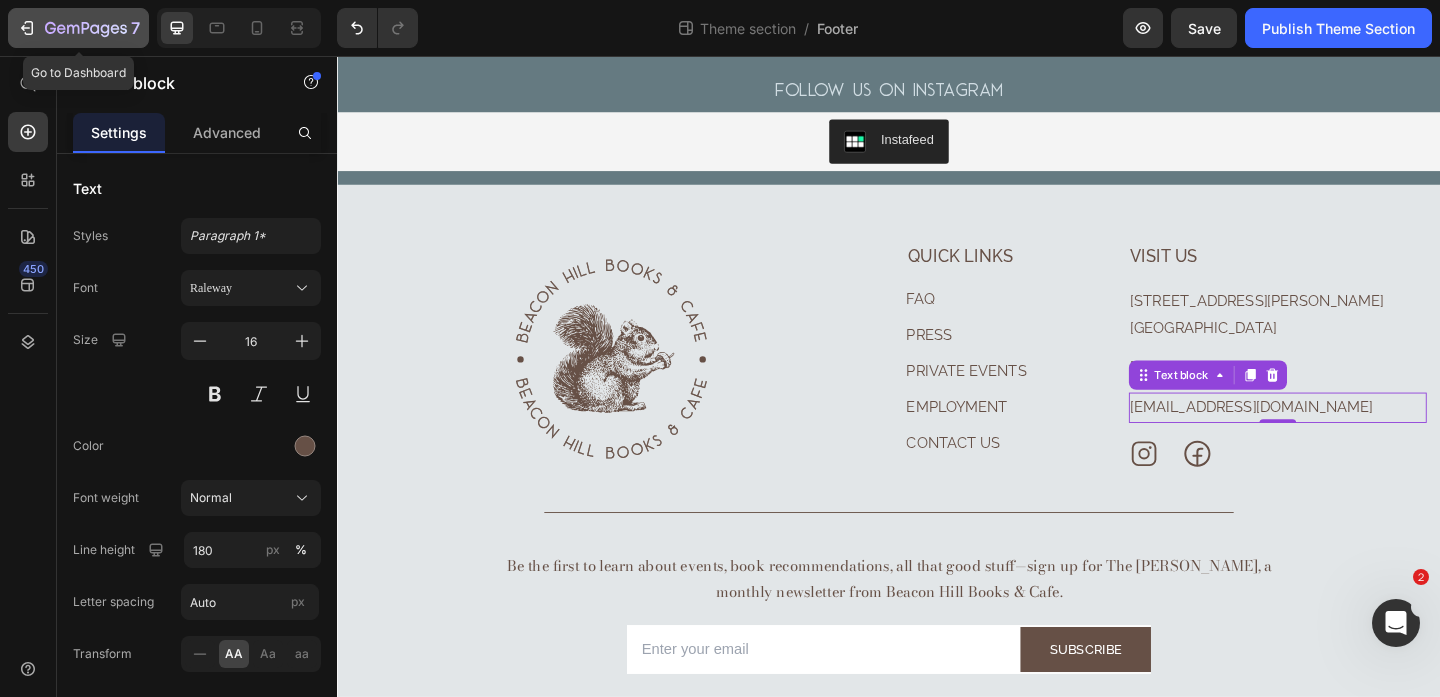 click 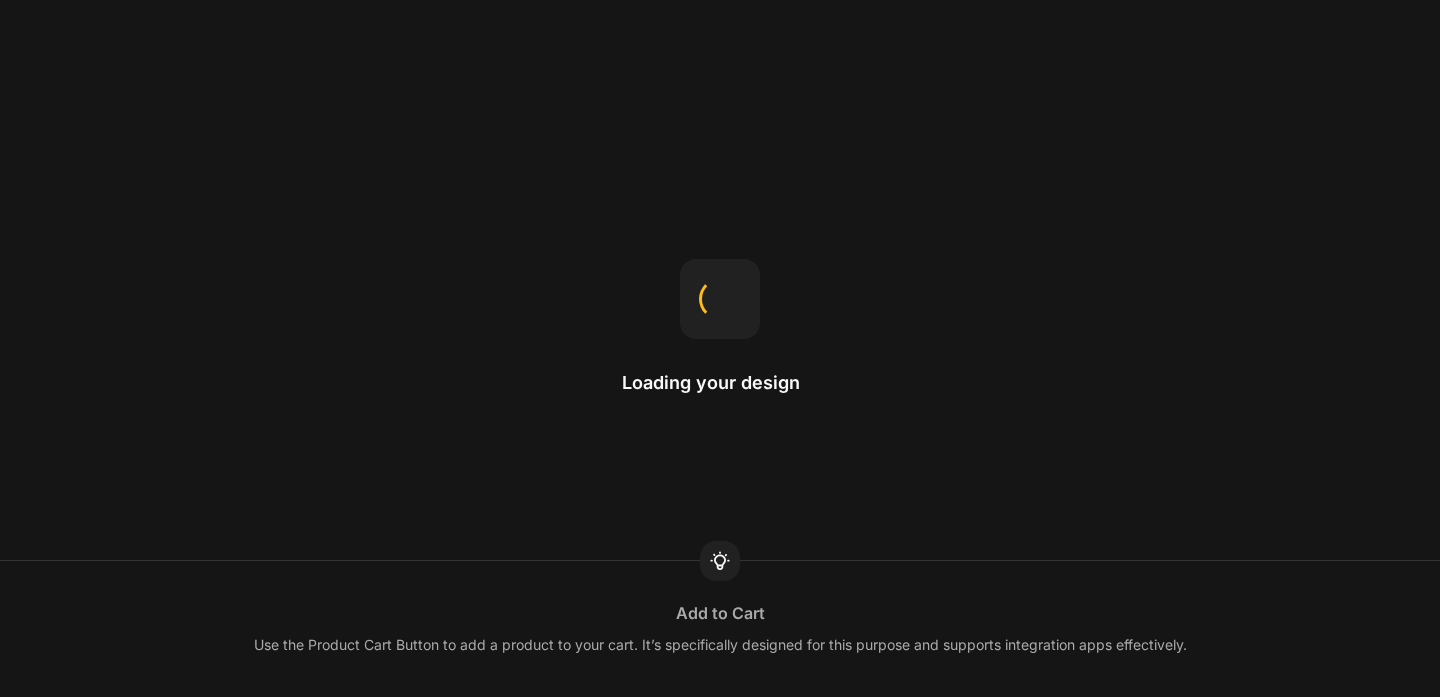 scroll, scrollTop: 0, scrollLeft: 0, axis: both 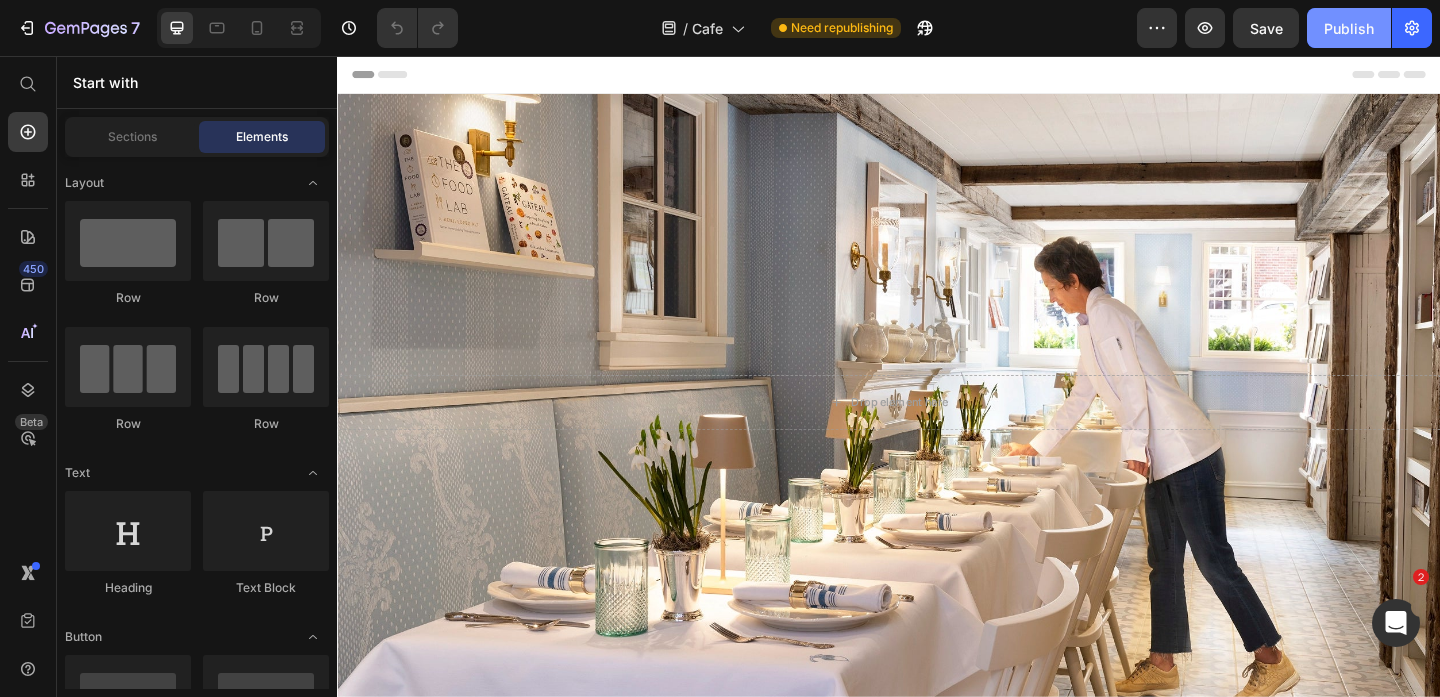 click on "Publish" at bounding box center (1349, 28) 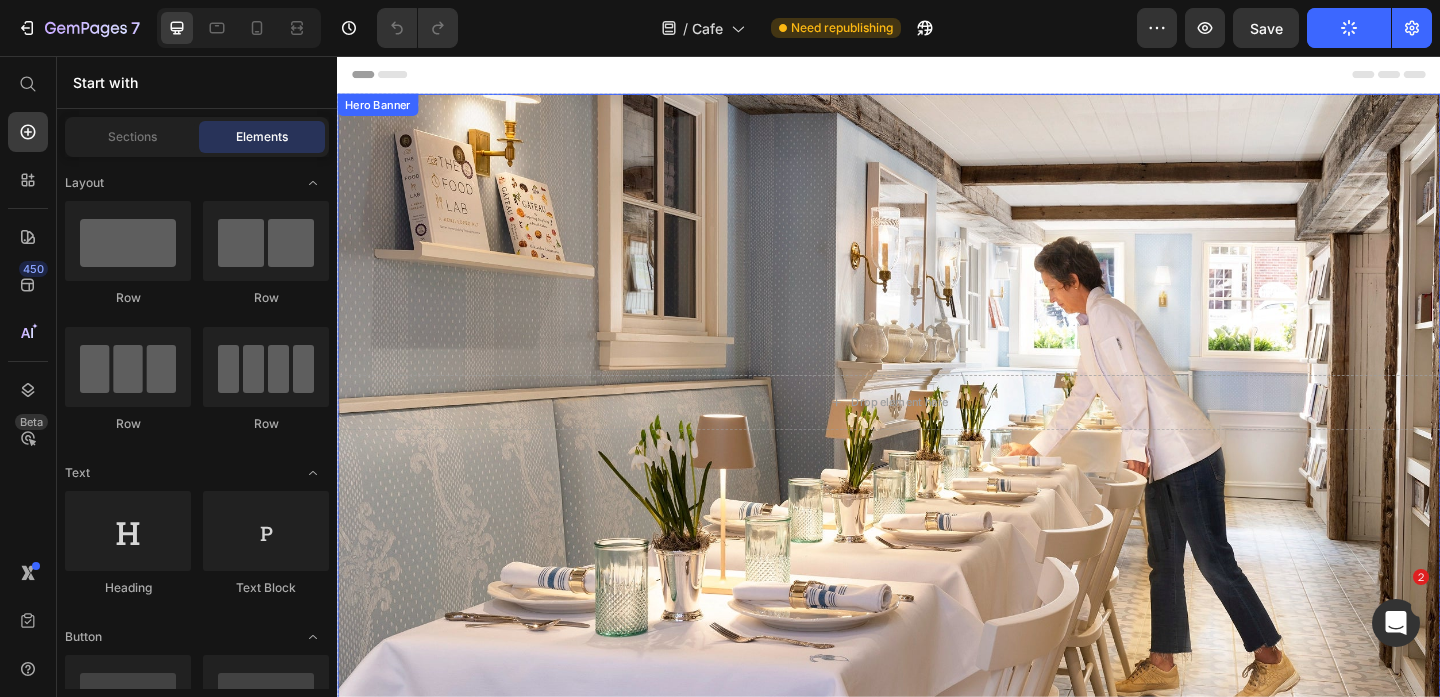 scroll, scrollTop: 370, scrollLeft: 0, axis: vertical 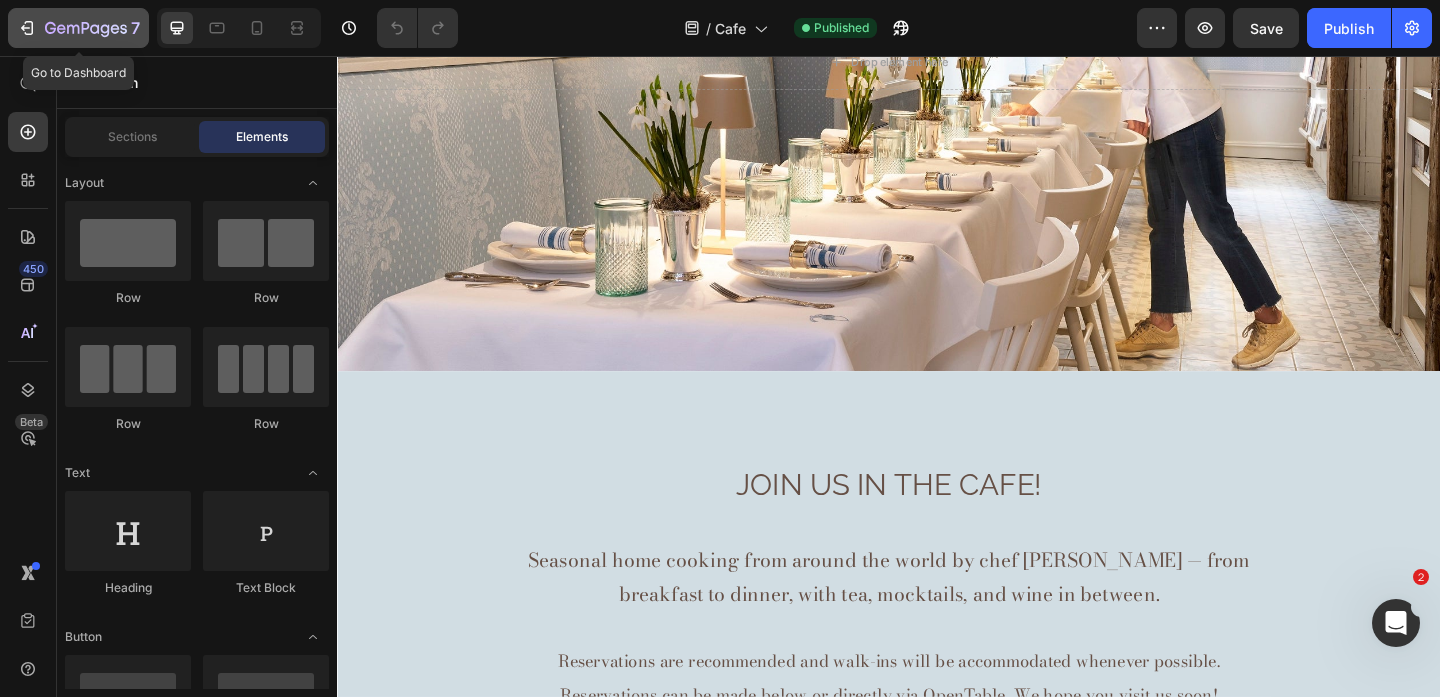click 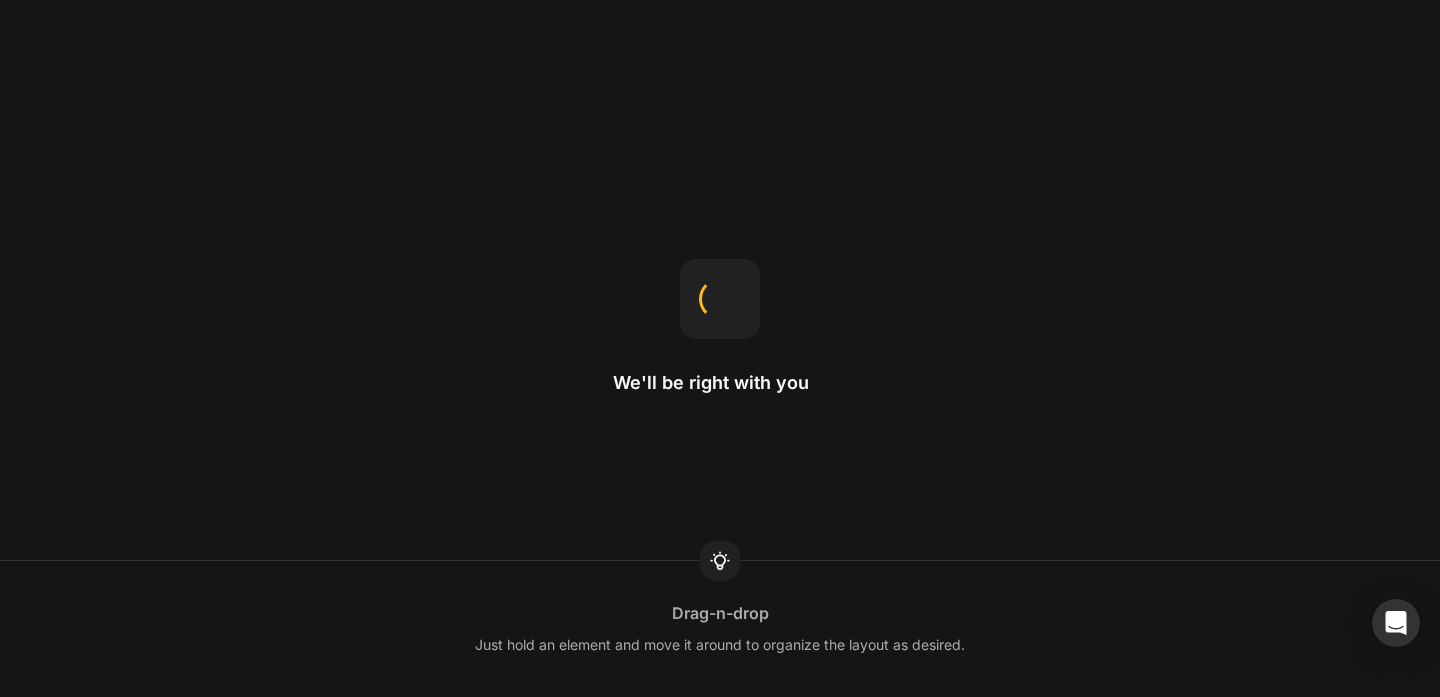 scroll, scrollTop: 0, scrollLeft: 0, axis: both 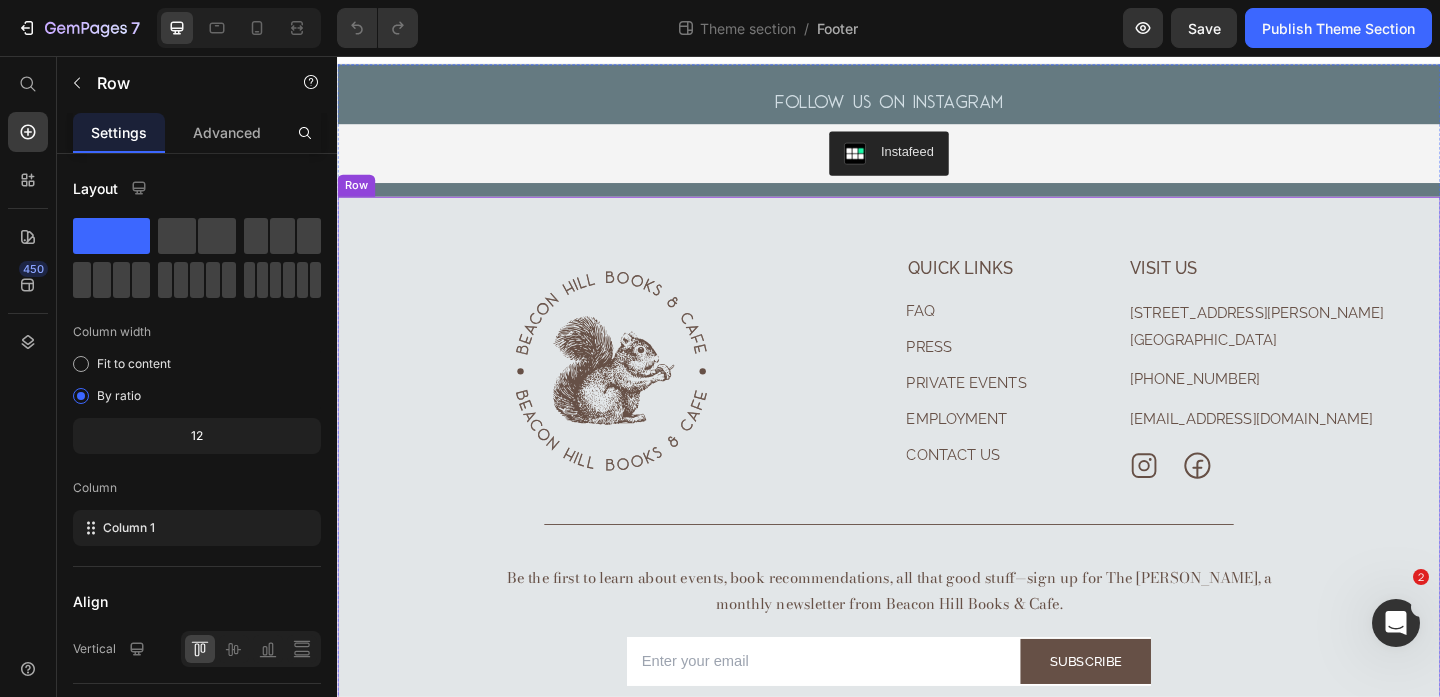 click on "Image Quick Links Text block FAQ Button Press Button Private Events Button Employment Button Contact Us Button Visit Us Text block [STREET_ADDRESS][PERSON_NAME] Text block [PHONE_NUMBER] Text block [EMAIL_ADDRESS][DOMAIN_NAME] Text block
Icon
Icon Row Row Row
Company
Shop
Help
Visit Accordion Row                Title Line Be the first to learn about events, book recommendations, all that good stuff—sign up for The [PERSON_NAME], a monthly newsletter from Beacon Hill Books & Cafe. Text block Email Field Subscribe Submit Button Row Newsletter Row © 2025 Beacon Hill Books & Café. All rights reserved.   Privacy Policy   |   Terms & Conditions Text block Row Row" at bounding box center [937, 507] 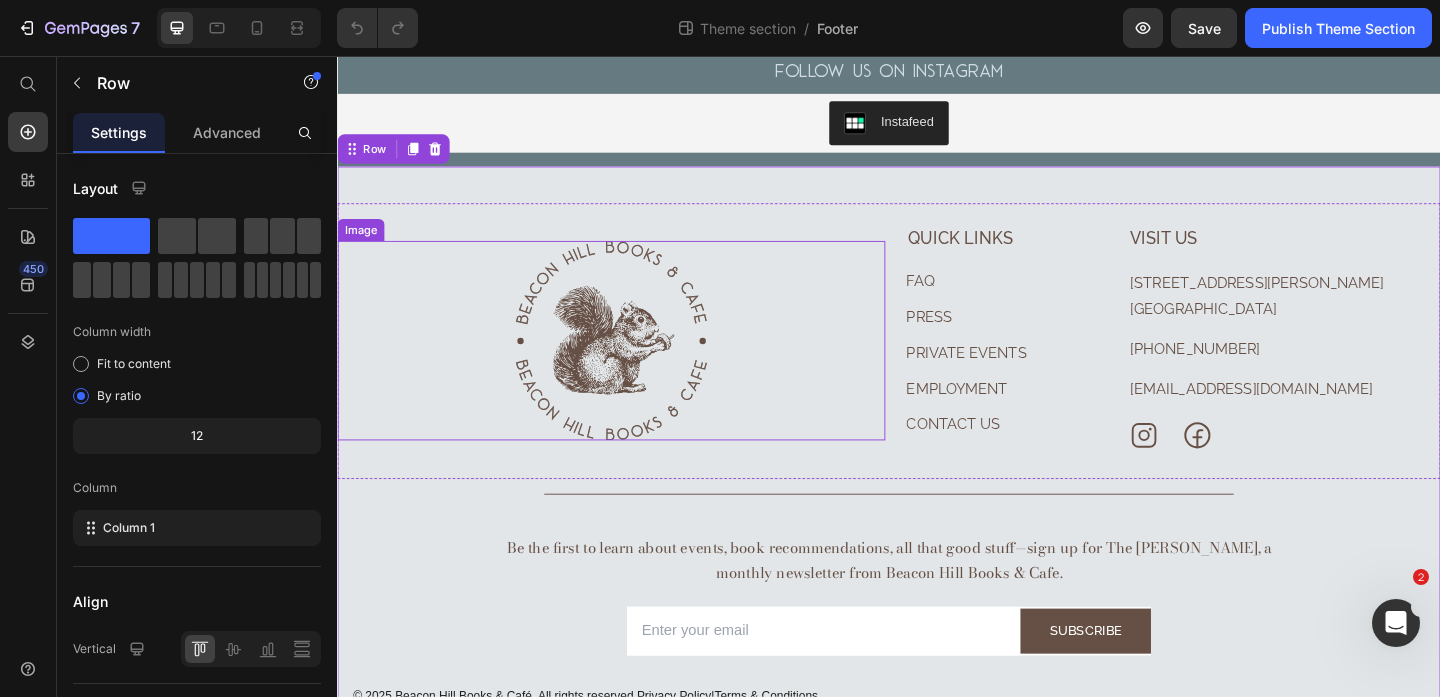 scroll, scrollTop: 108, scrollLeft: 0, axis: vertical 